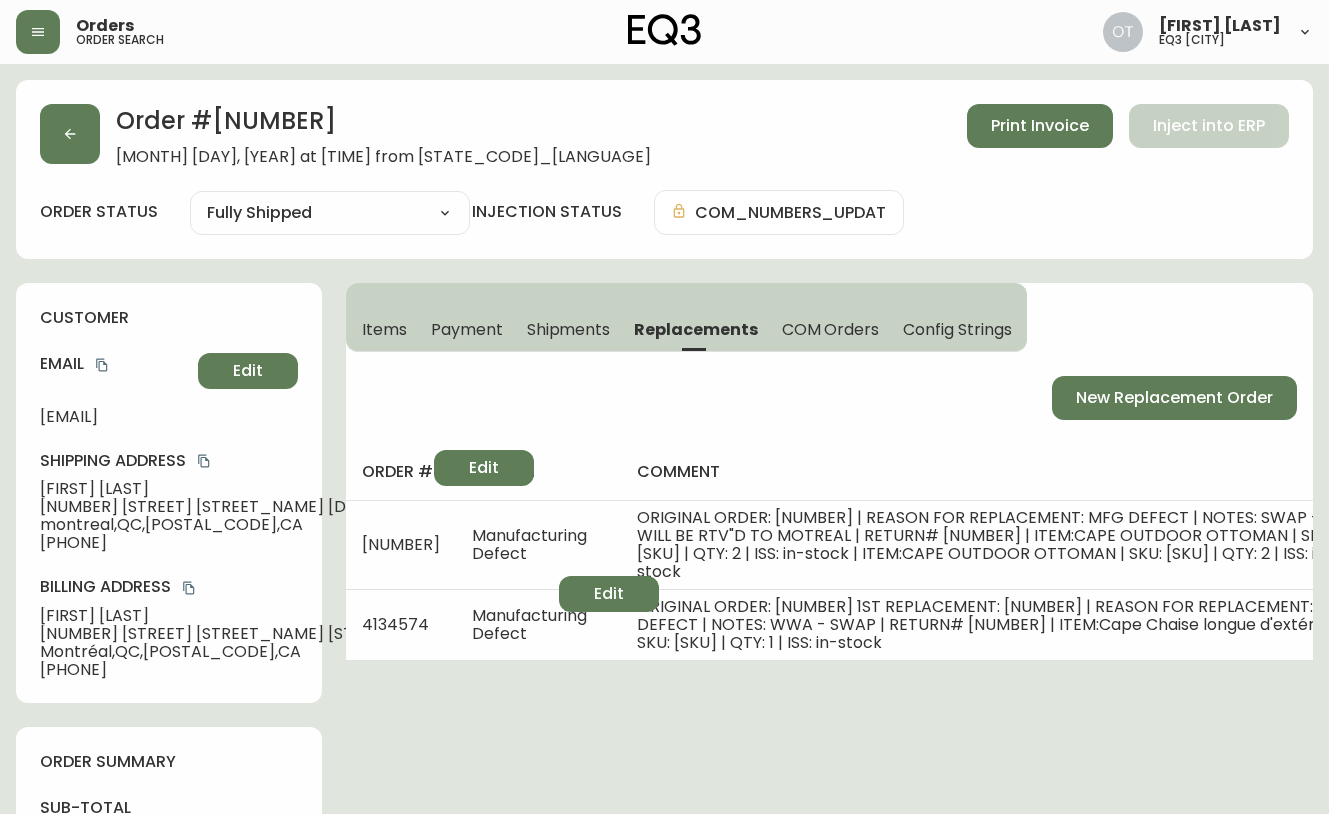 select on "FULLY_SHIPPED" 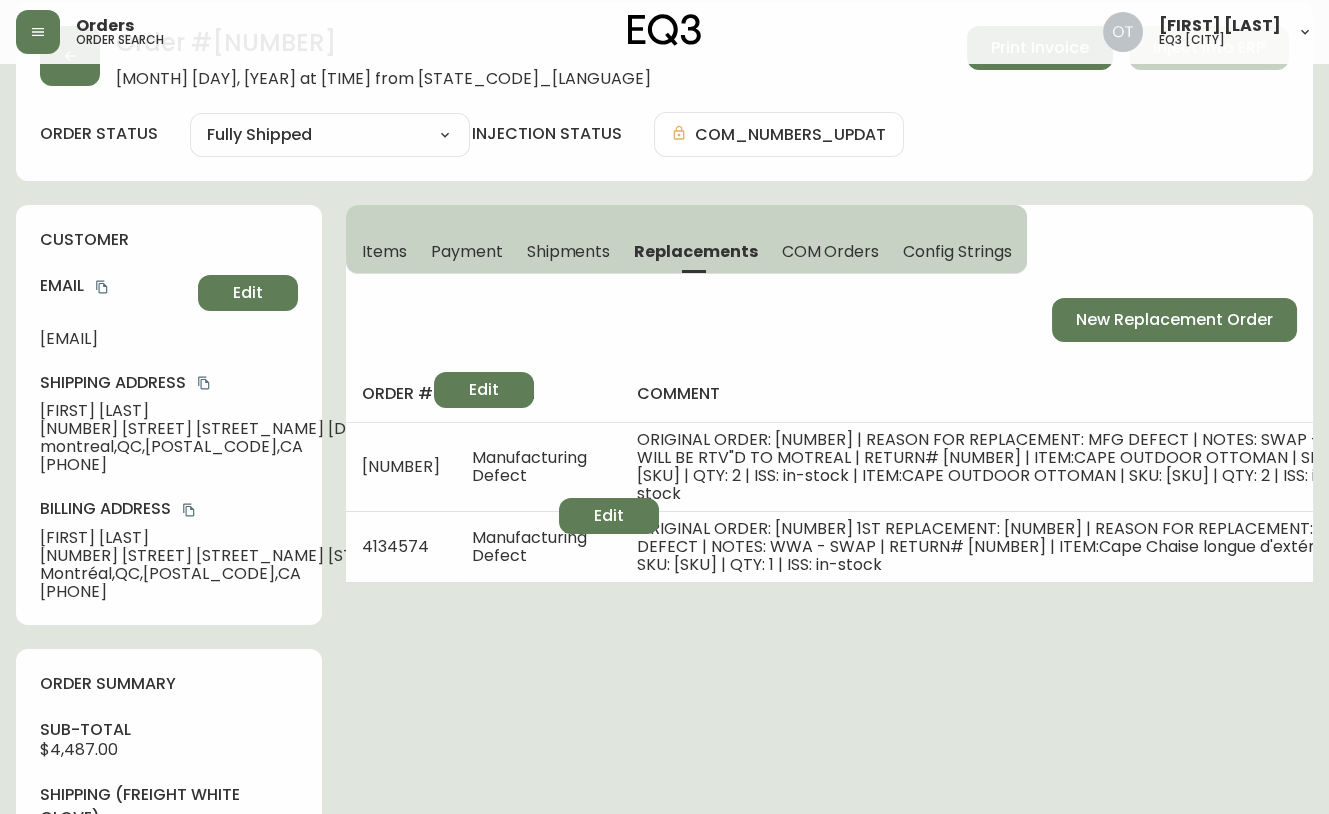 click on "Order # [NUMBER] [MONTH] [DAY], [YEAR] at [TIME] from [STATE_CODE]_[LANGUAGE] Print Invoice Inject into ERP" at bounding box center (664, 57) 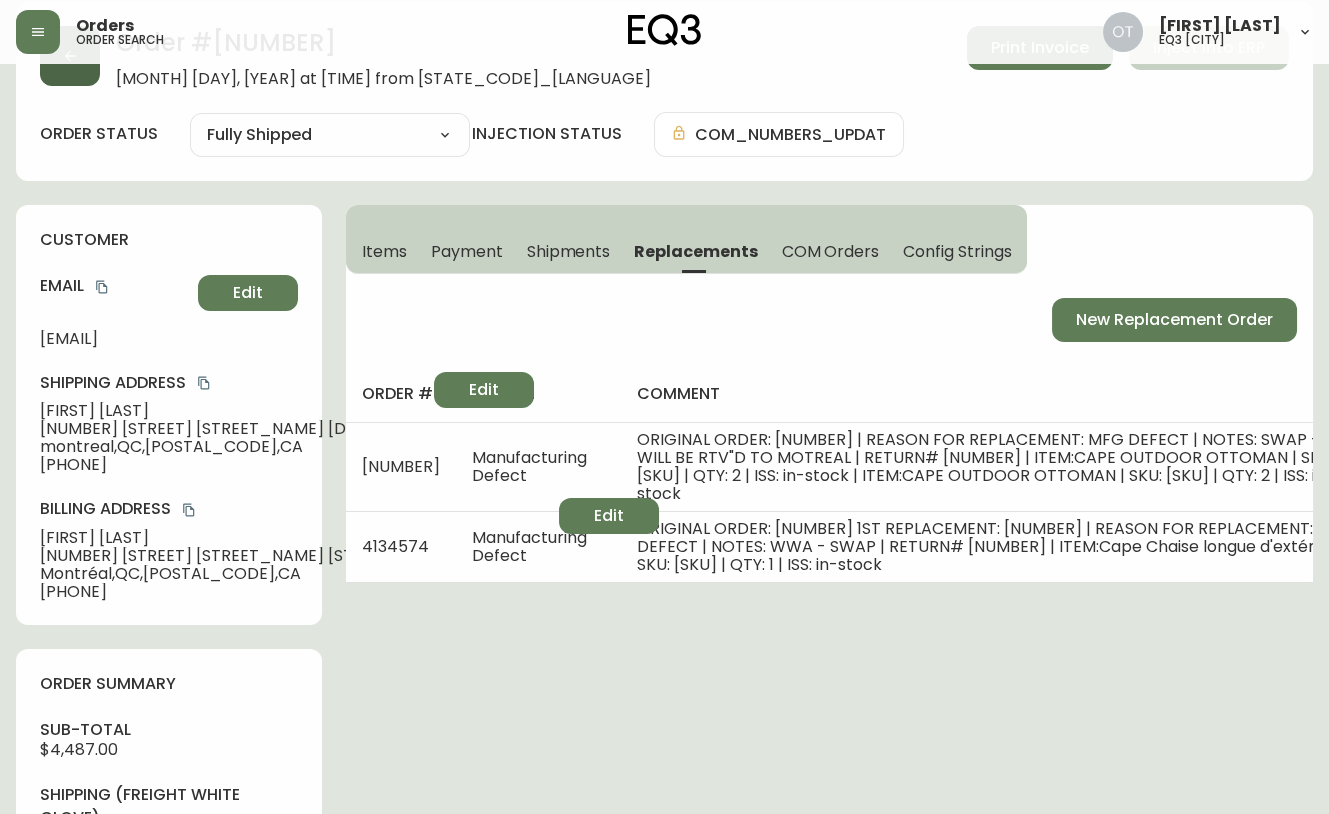 click at bounding box center (70, 56) 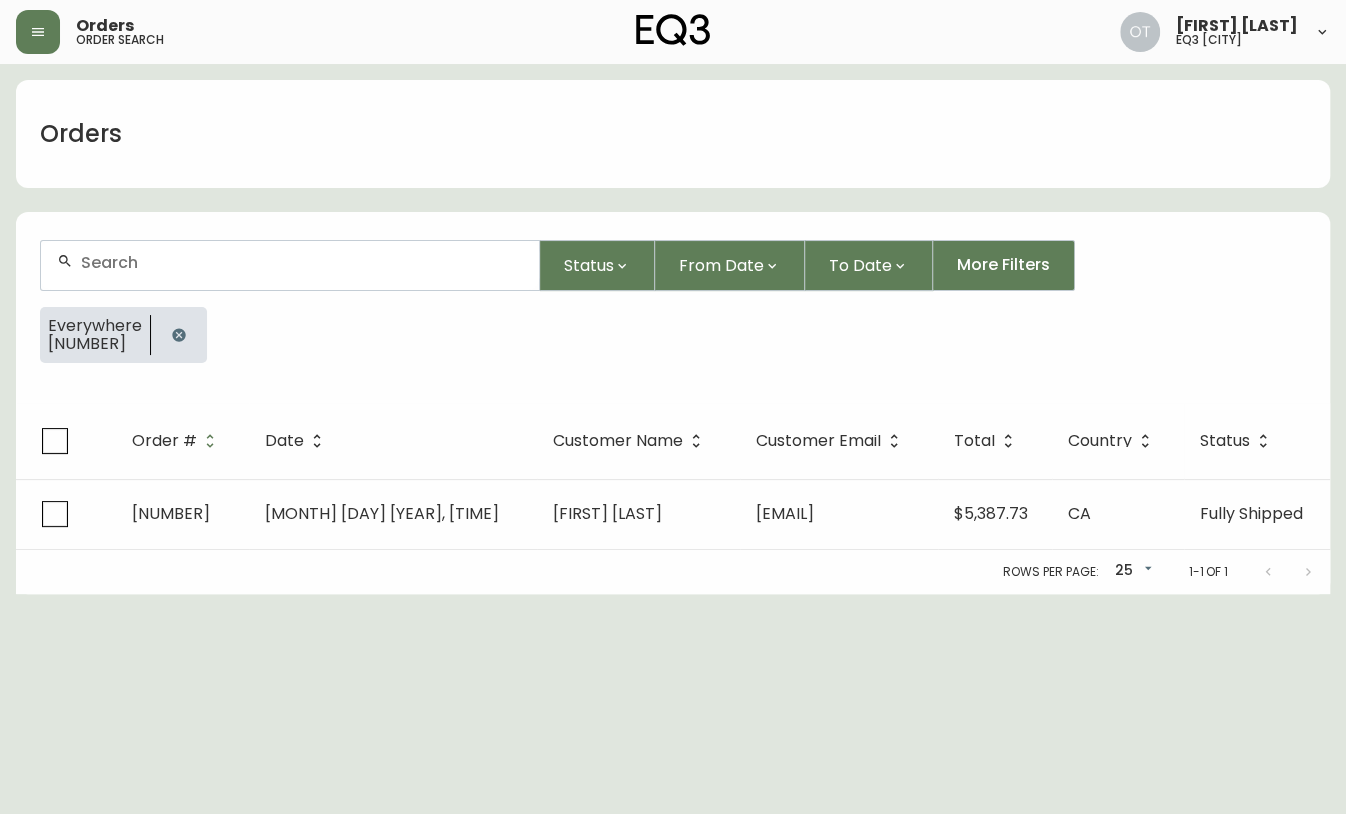 click at bounding box center (302, 262) 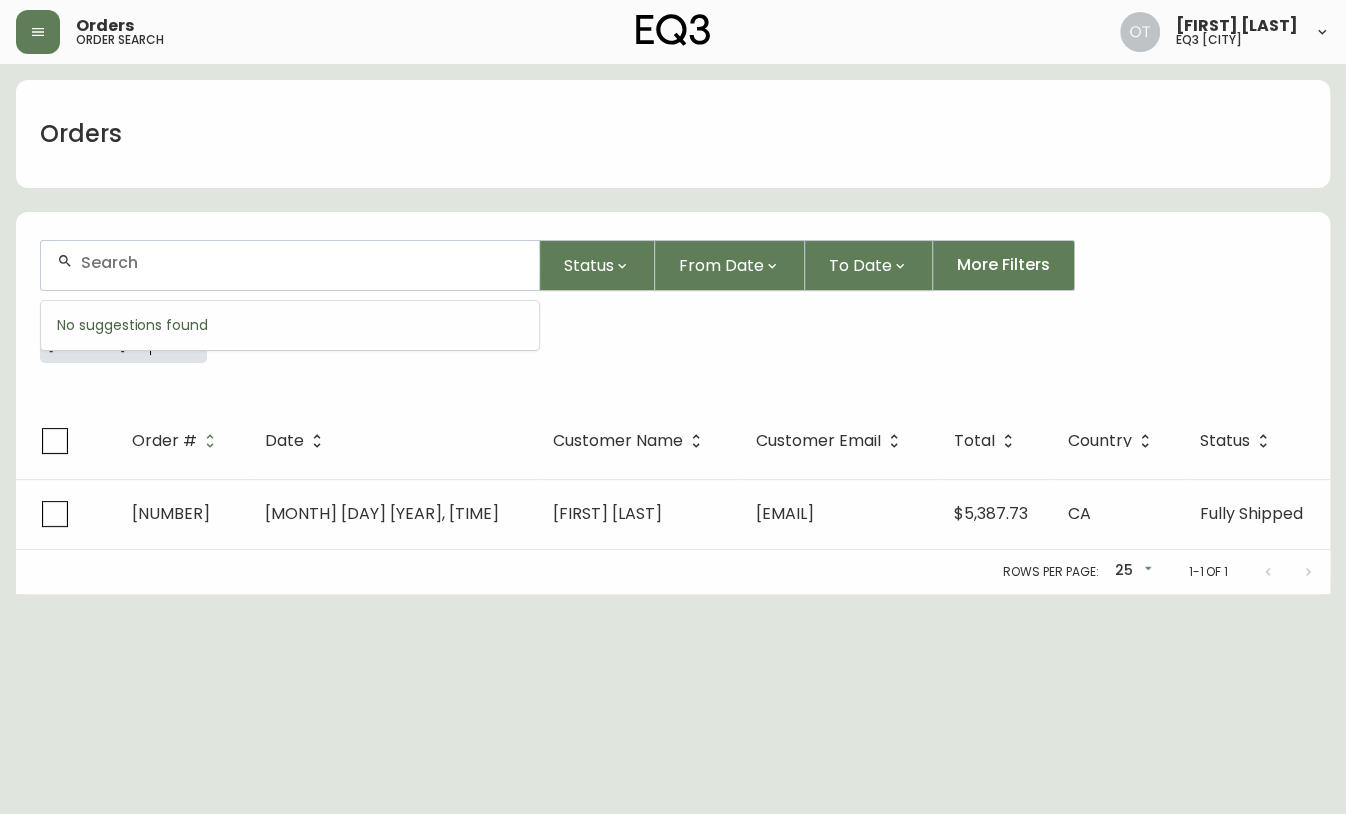 paste on "4131562" 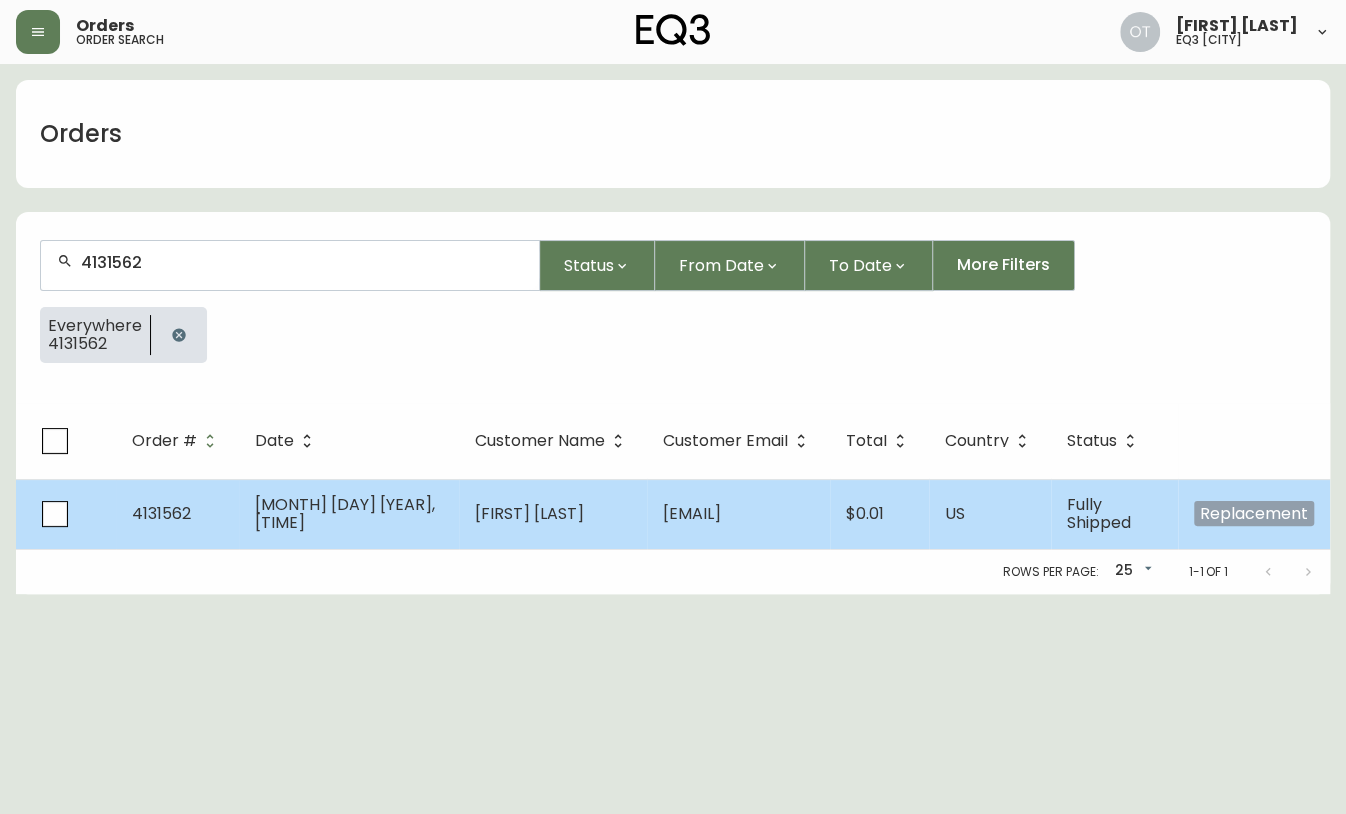 type on "4131562" 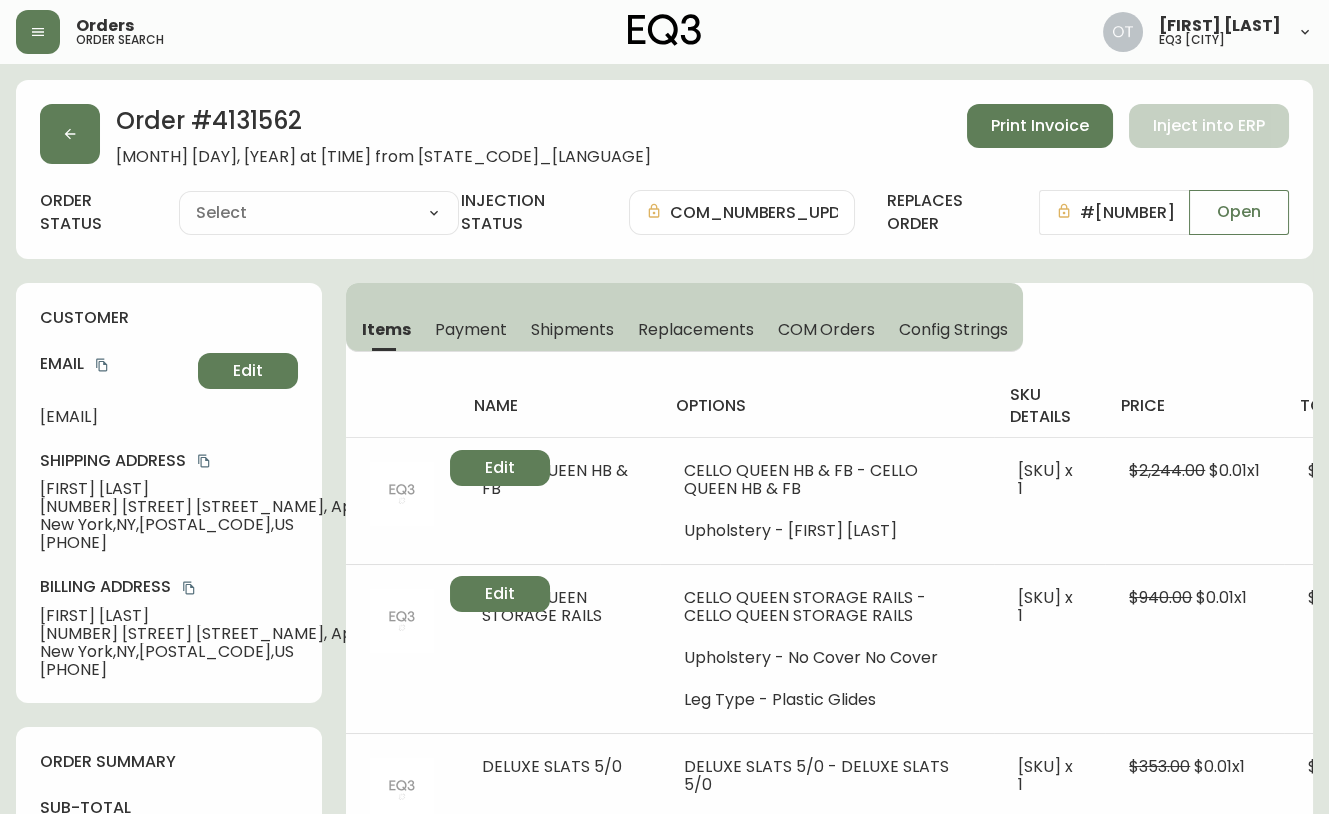 type on "Fully Shipped" 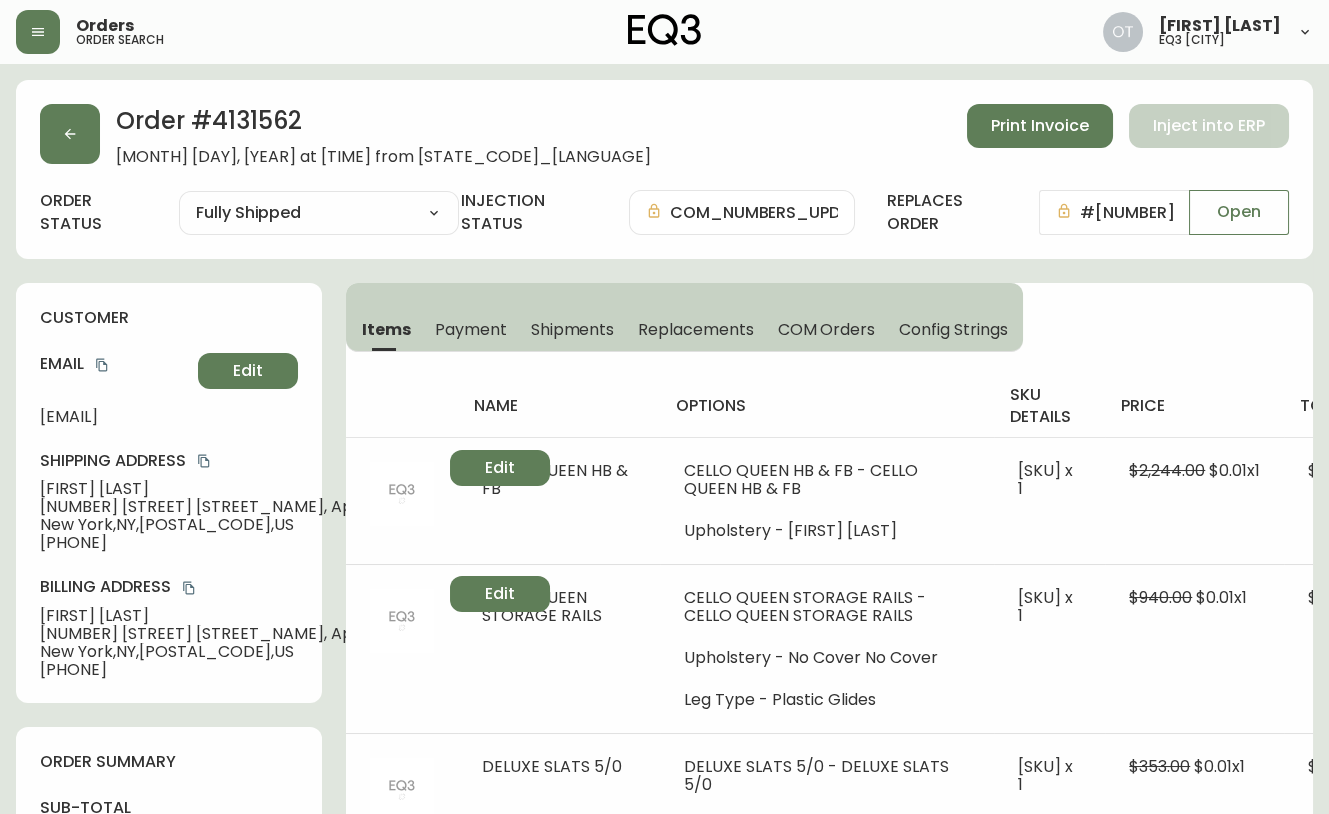 select on "FULLY_SHIPPED" 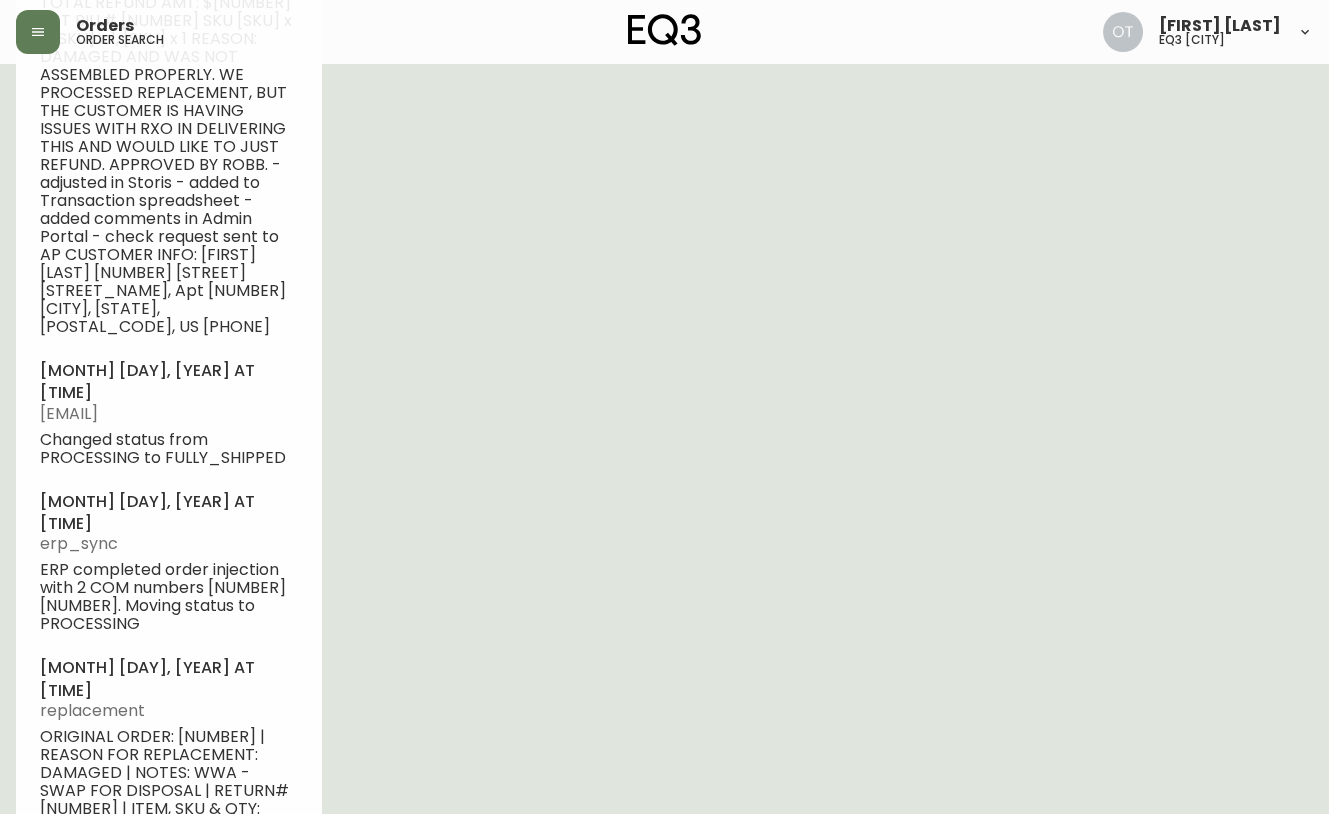 scroll, scrollTop: 1566, scrollLeft: 0, axis: vertical 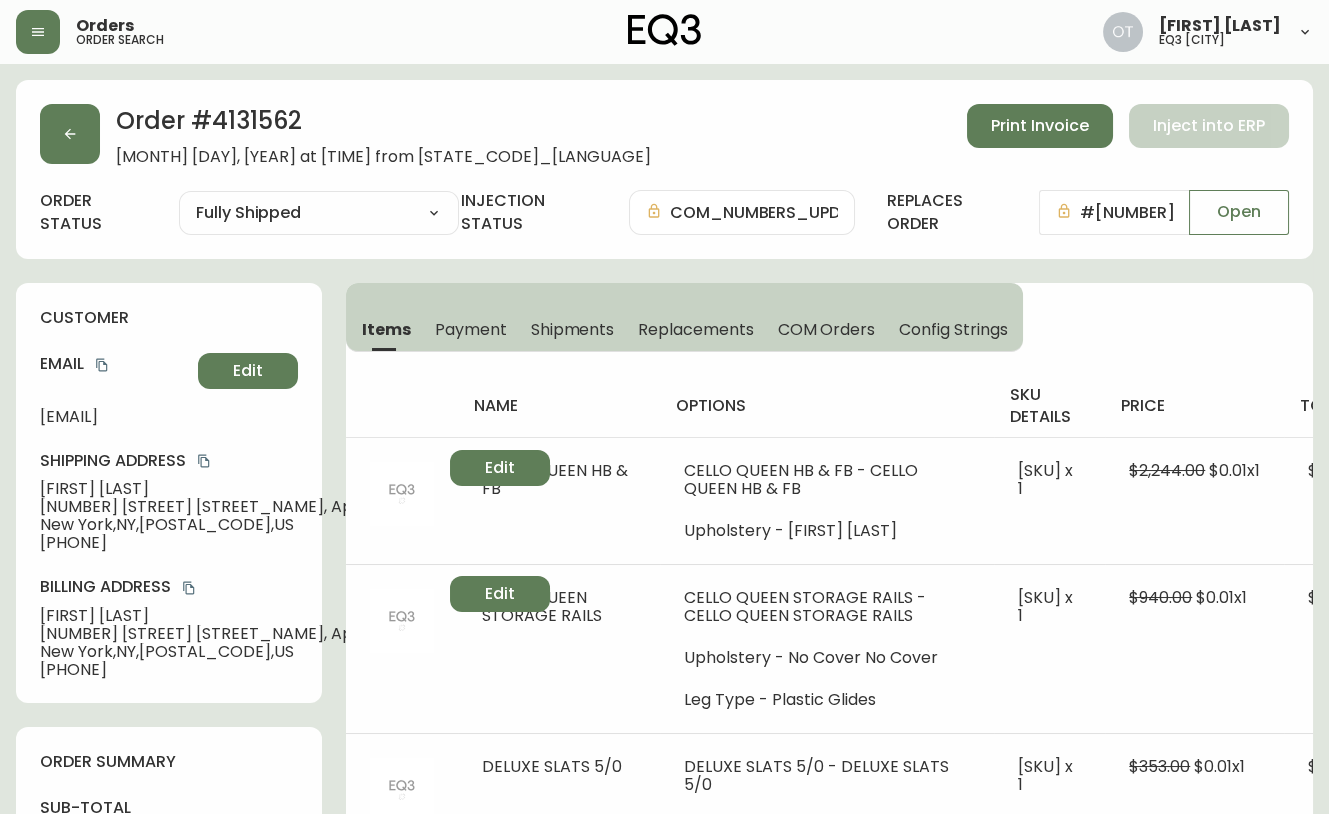 click on "Orders order search" at bounding box center (232, 32) 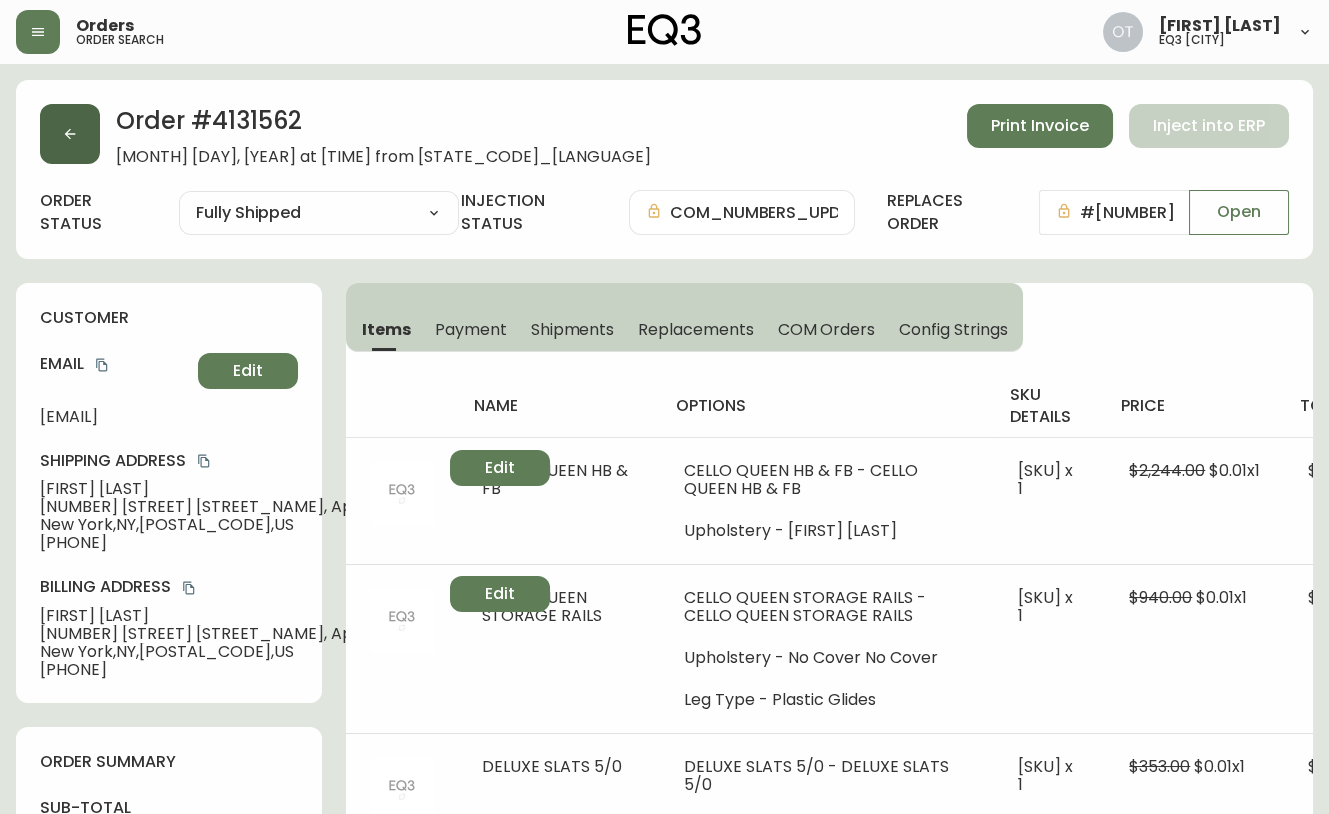 click at bounding box center [70, 134] 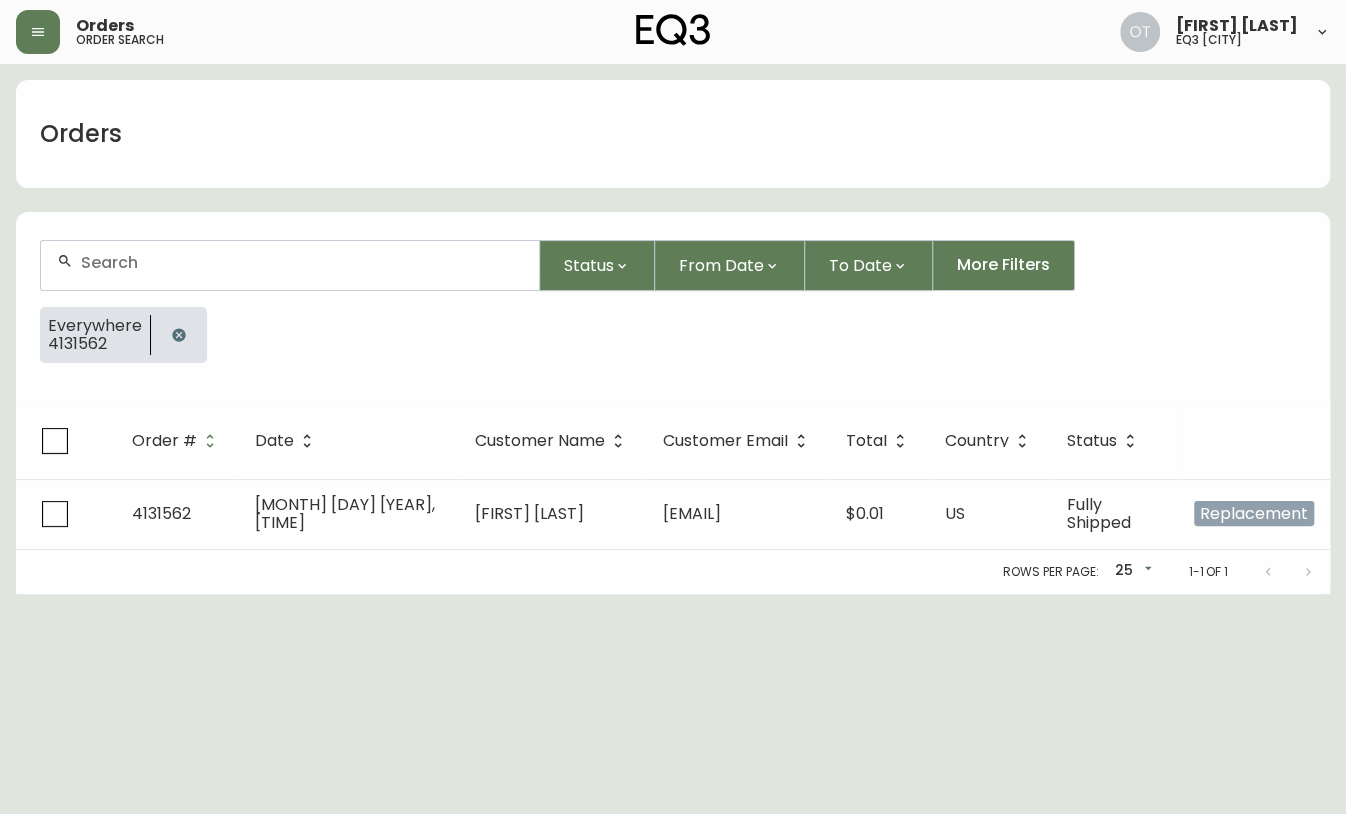 click at bounding box center (290, 265) 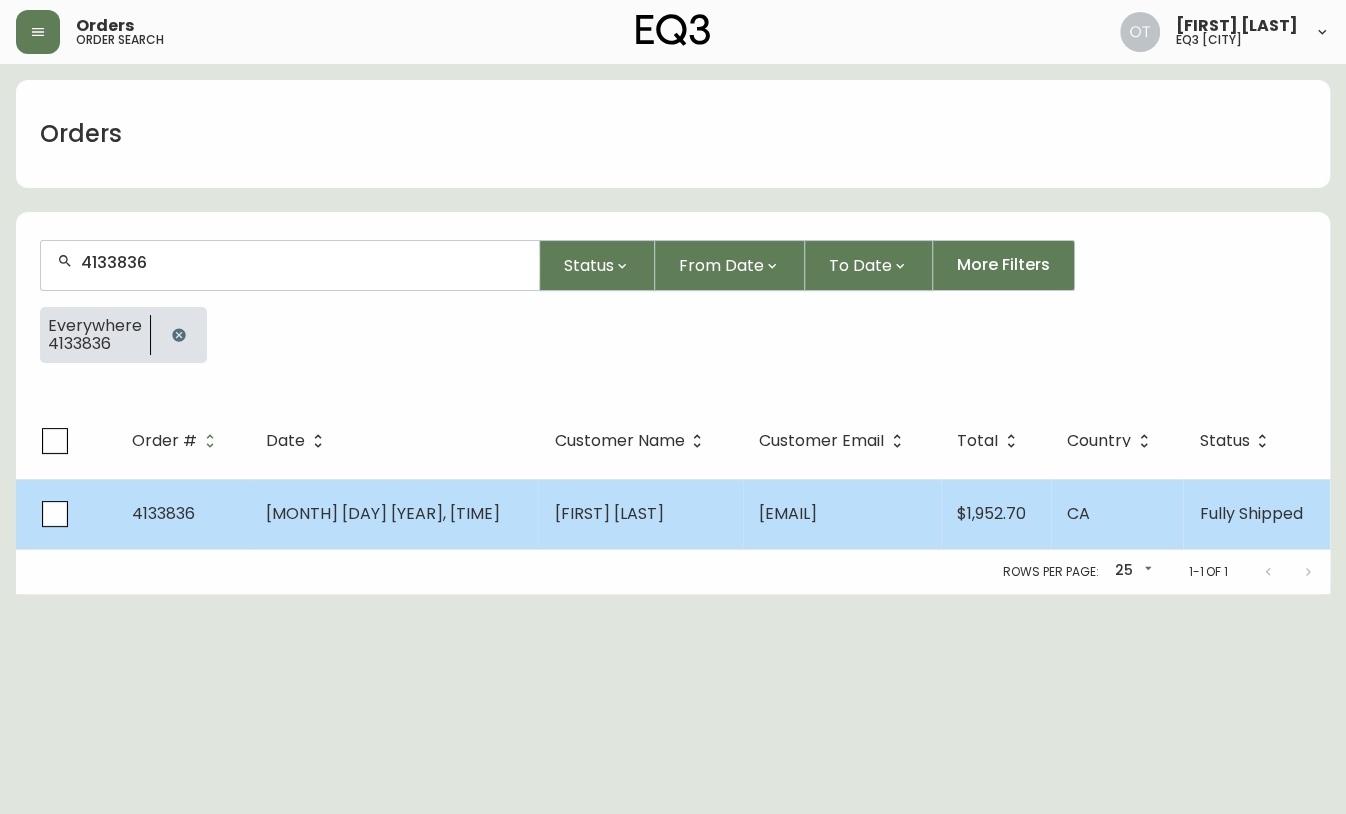 type on "4133836" 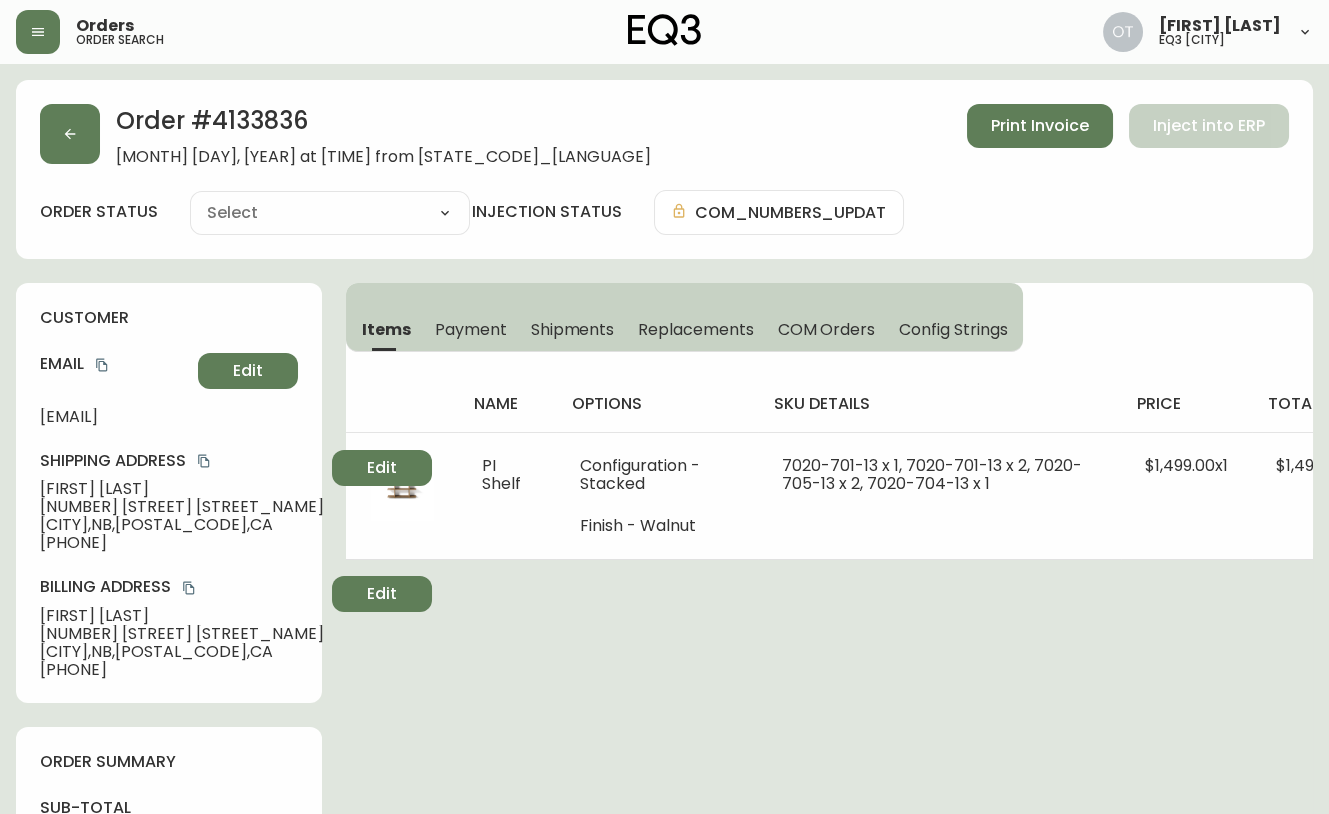 type on "Fully Shipped" 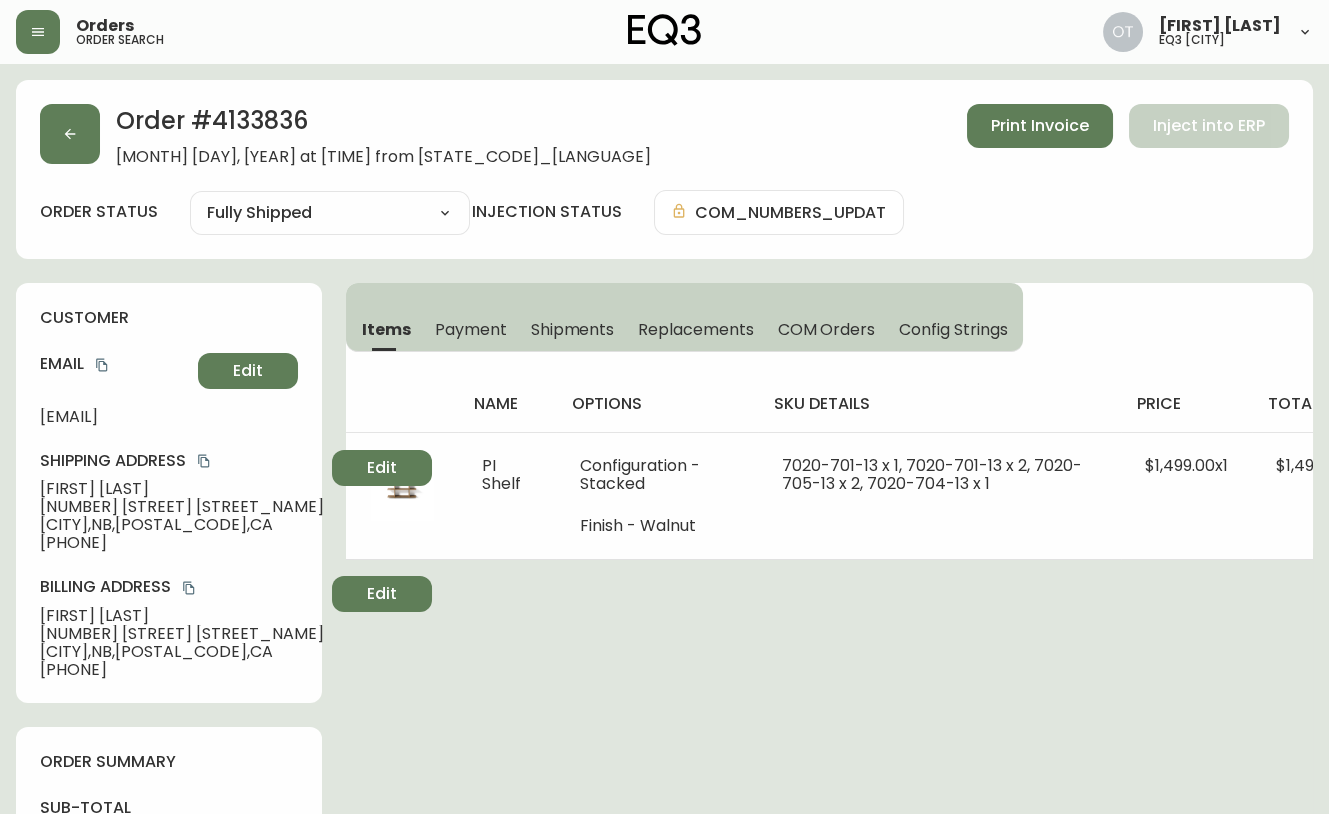 select on "FULLY_SHIPPED" 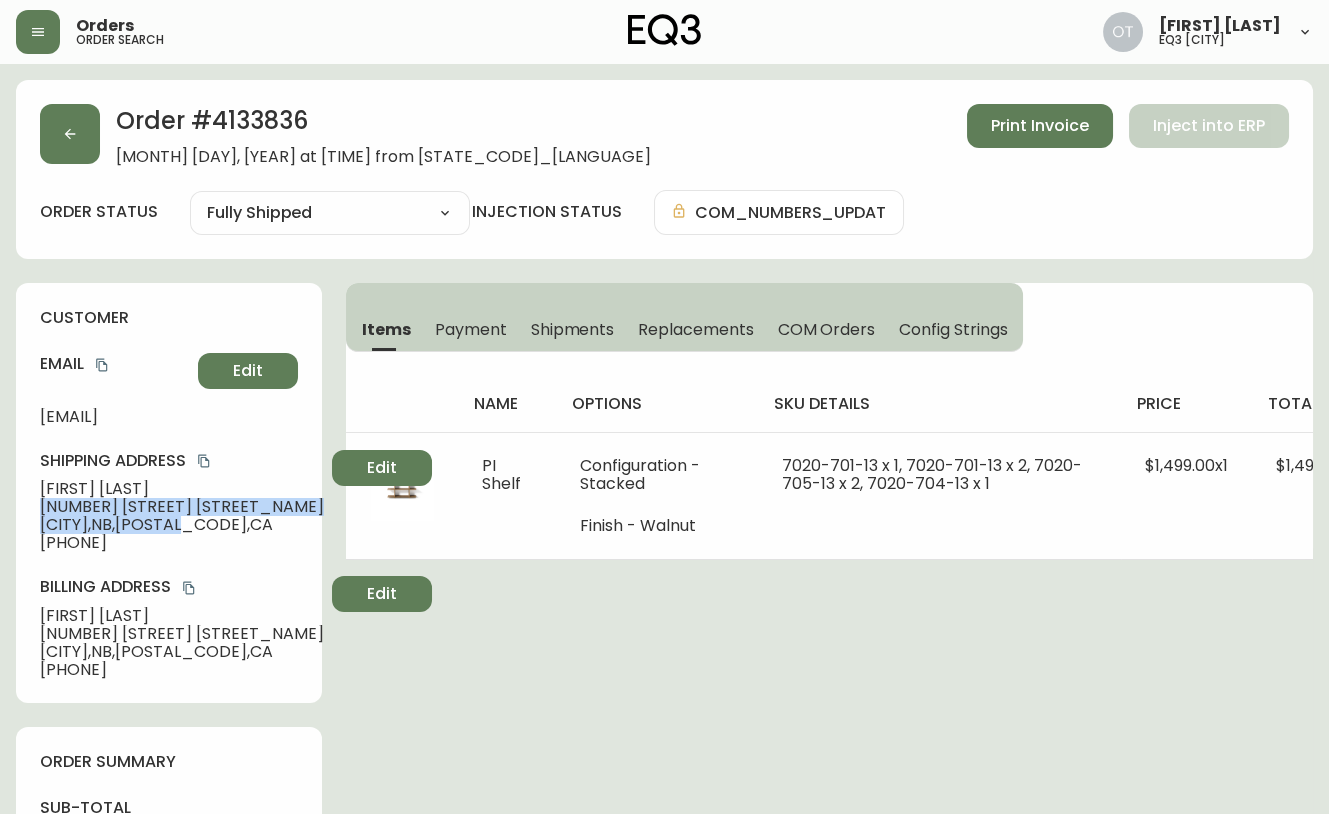 drag, startPoint x: 37, startPoint y: 531, endPoint x: 203, endPoint y: 544, distance: 166.50826 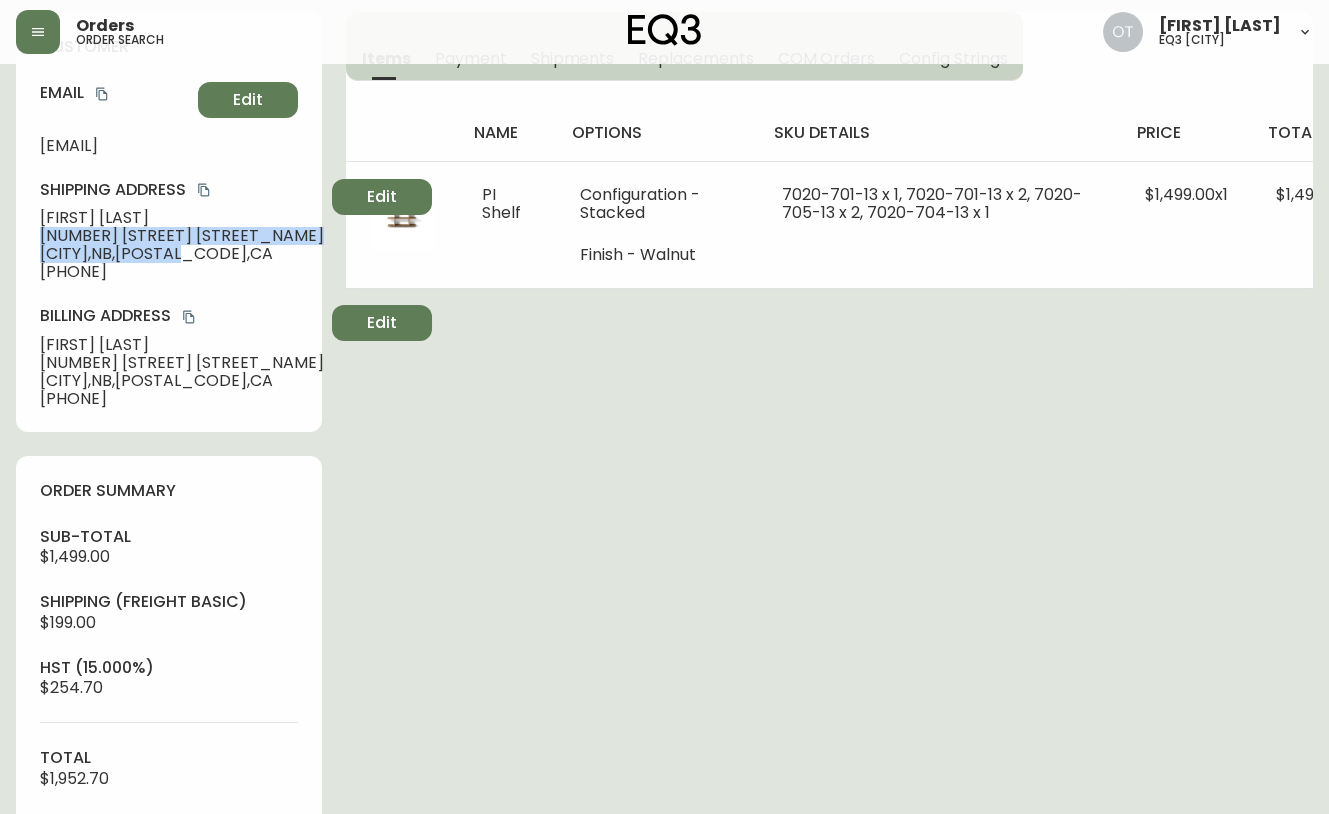 scroll, scrollTop: 10, scrollLeft: 0, axis: vertical 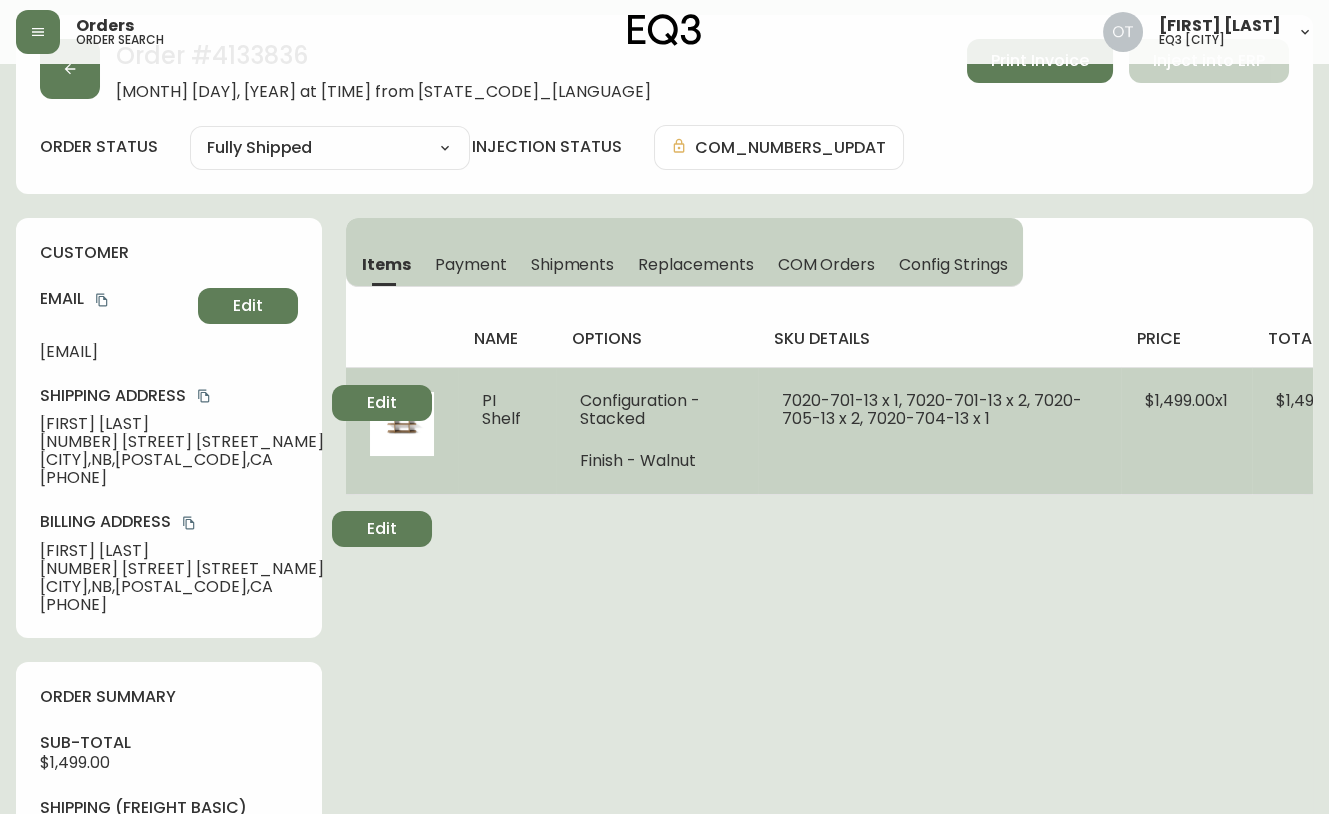 click on "PI Shelf" at bounding box center [506, 430] 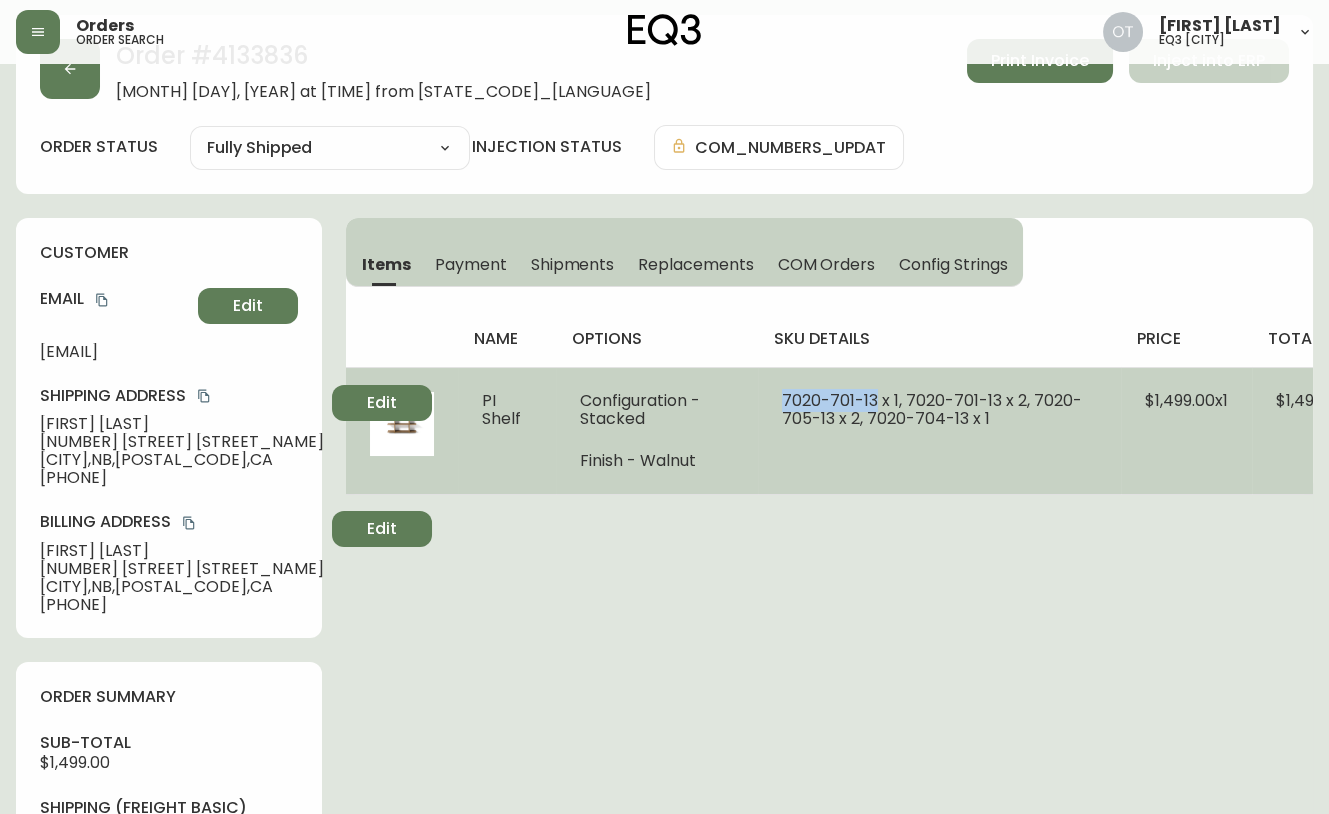 drag, startPoint x: 788, startPoint y: 399, endPoint x: 879, endPoint y: 401, distance: 91.02197 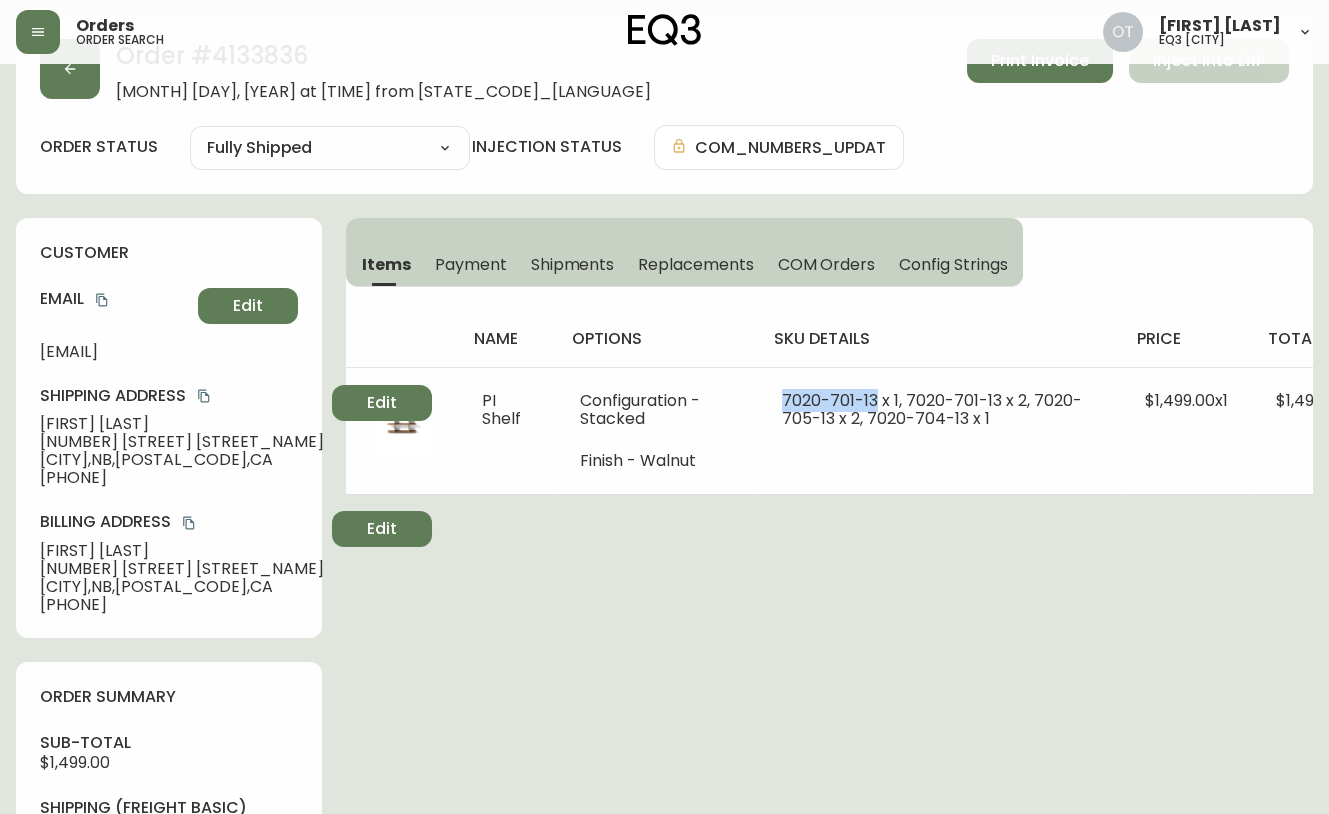copy on "7020-703-13" 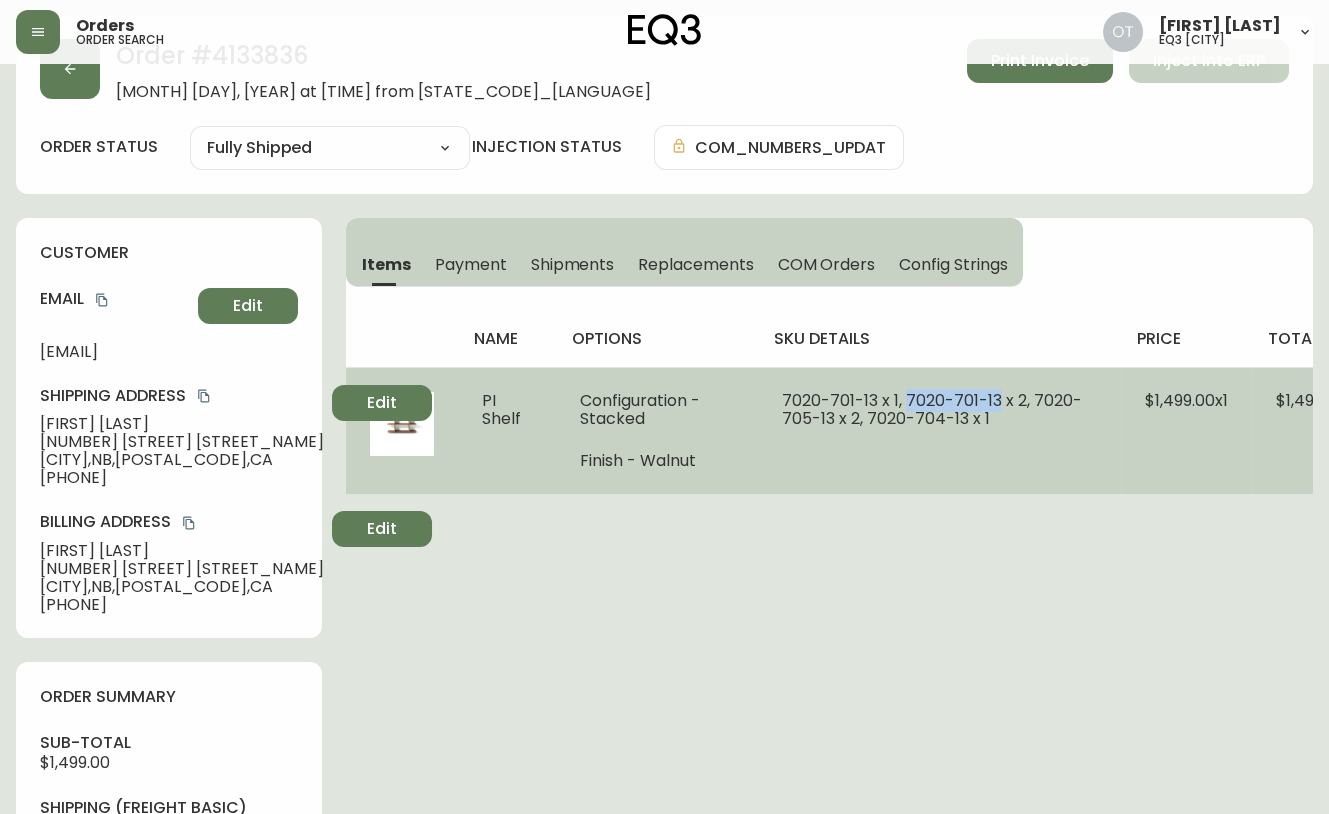 drag, startPoint x: 913, startPoint y: 396, endPoint x: 1003, endPoint y: 398, distance: 90.02222 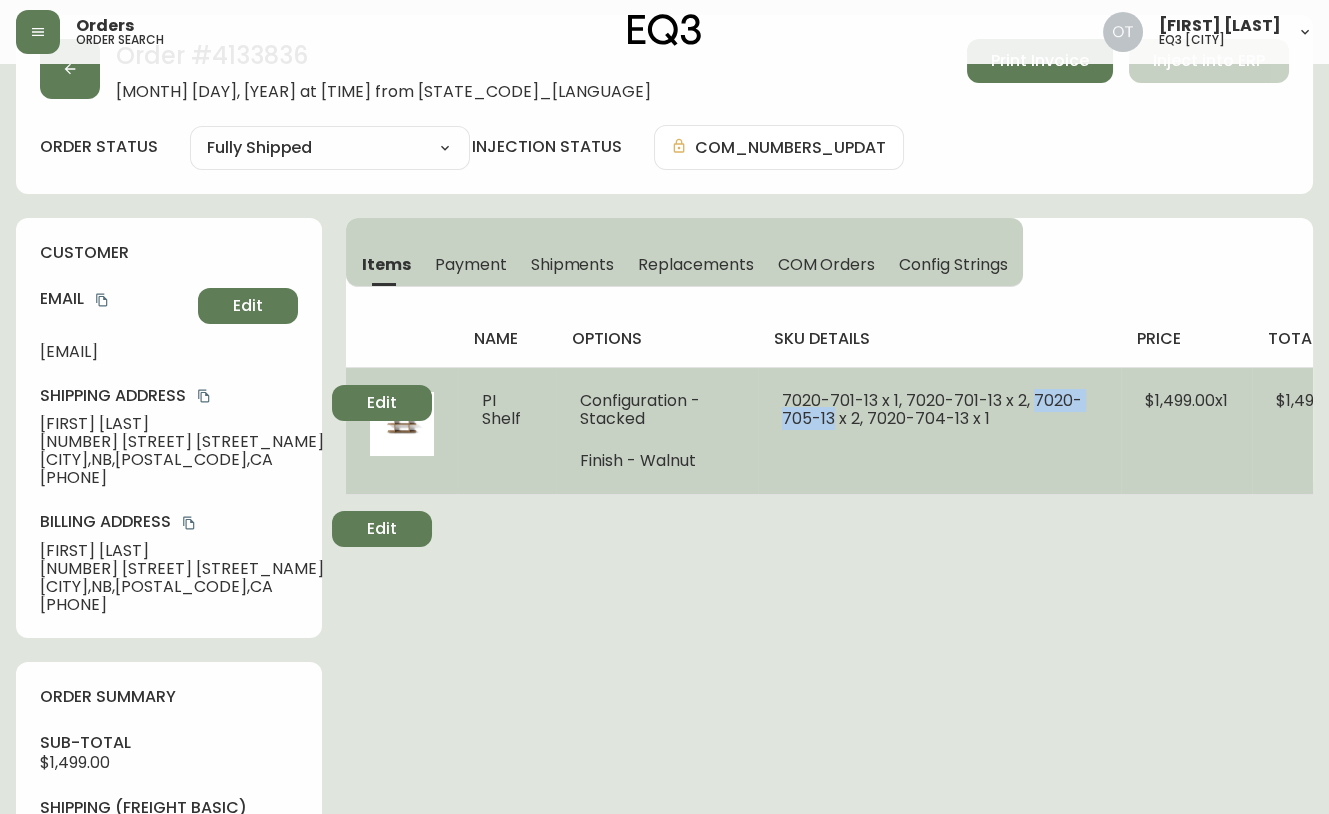 drag, startPoint x: 1039, startPoint y: 404, endPoint x: 834, endPoint y: 432, distance: 206.90337 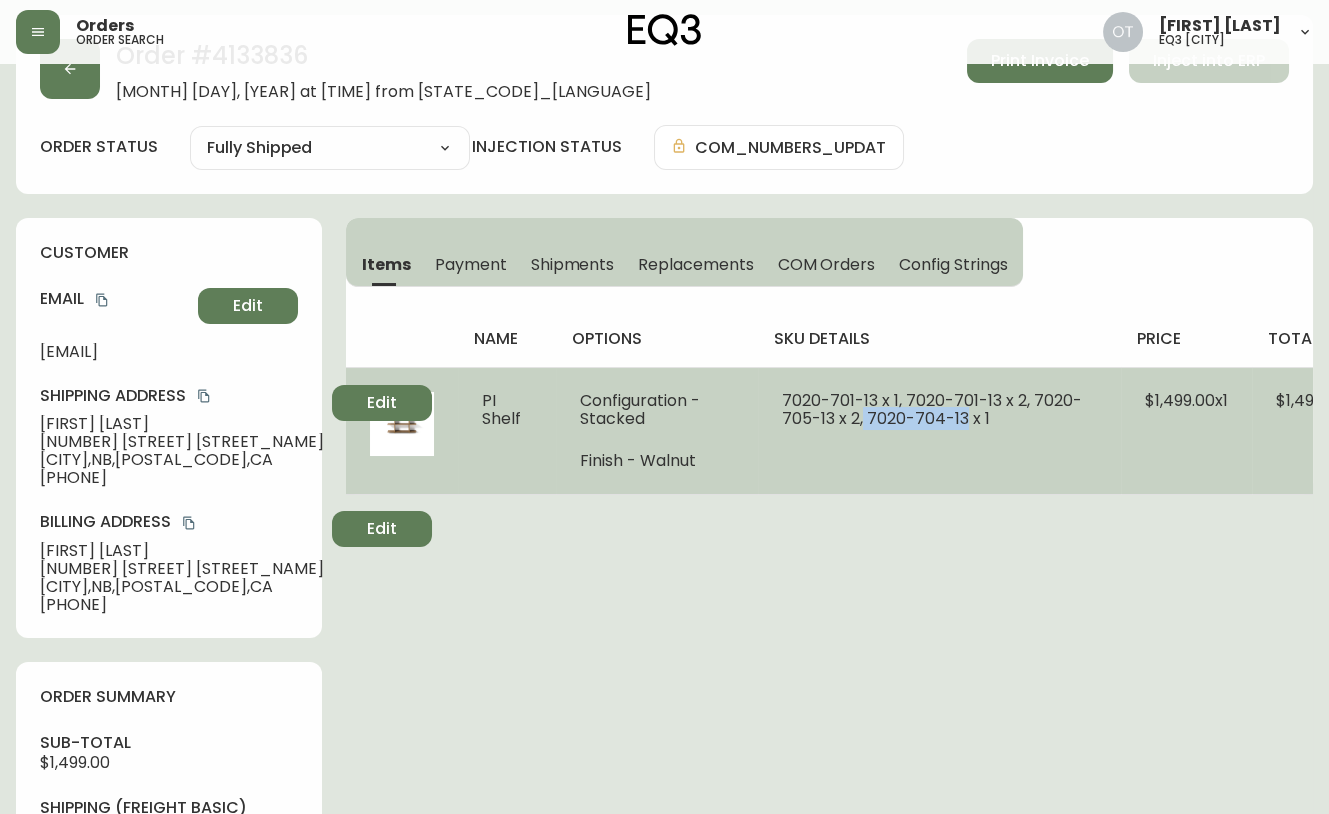 drag, startPoint x: 866, startPoint y: 415, endPoint x: 967, endPoint y: 426, distance: 101.597244 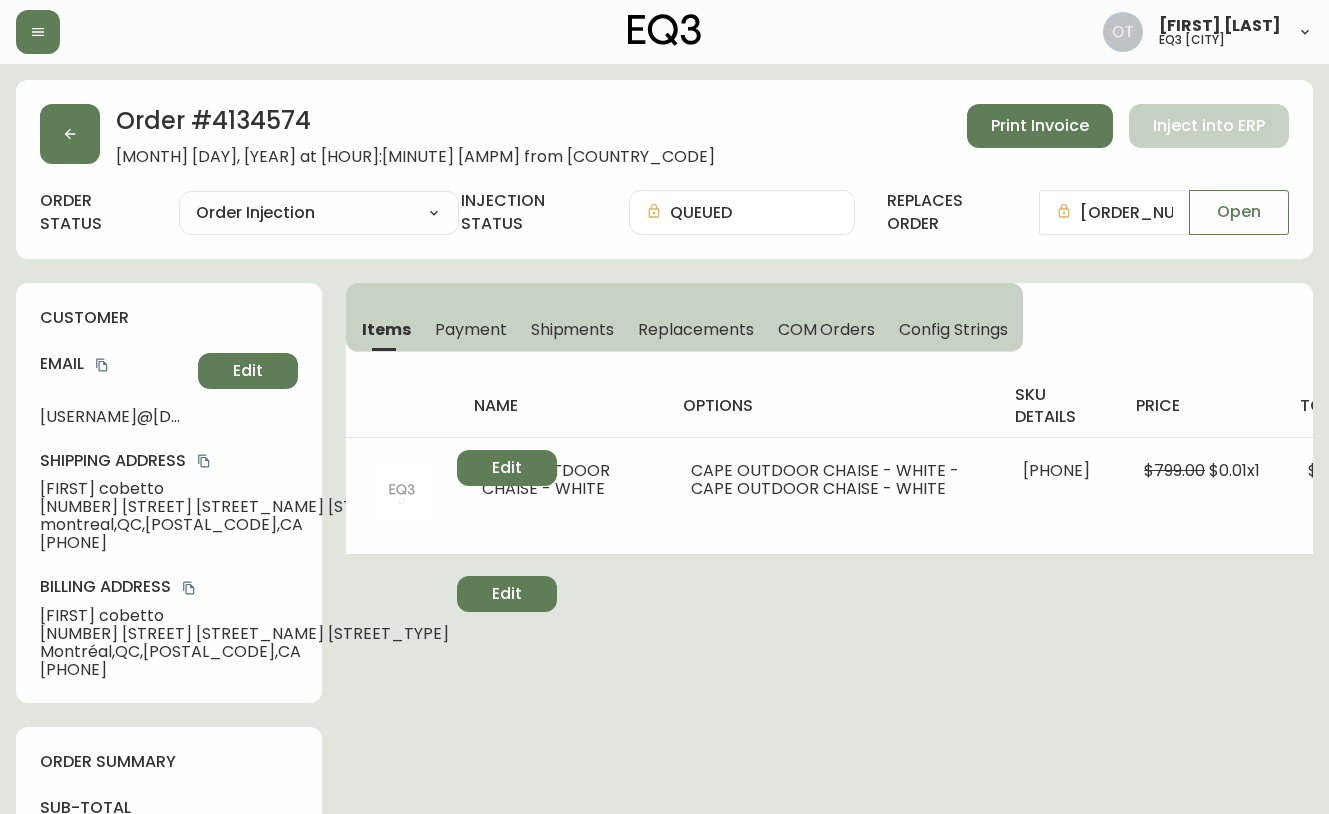 select on "ORDER_INJECTION" 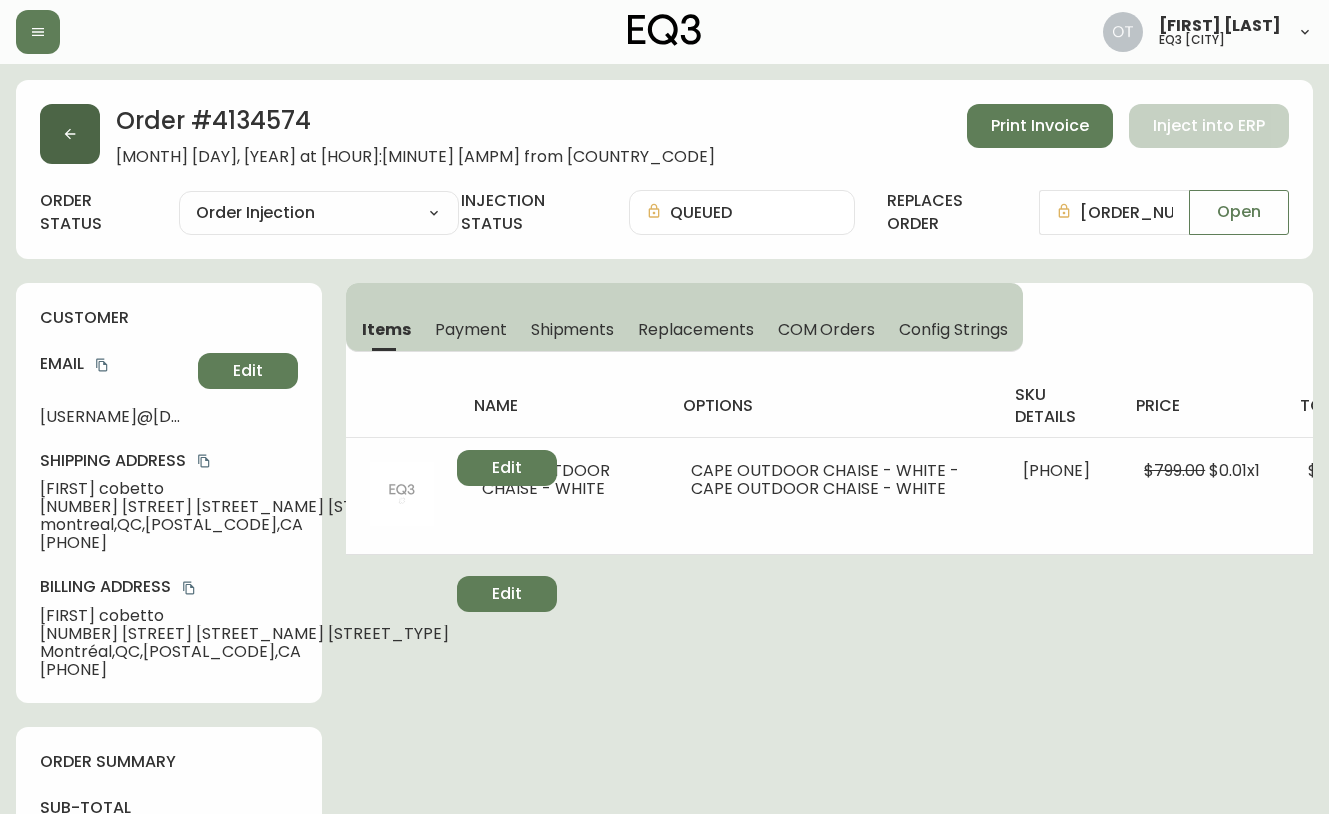 scroll, scrollTop: 0, scrollLeft: 0, axis: both 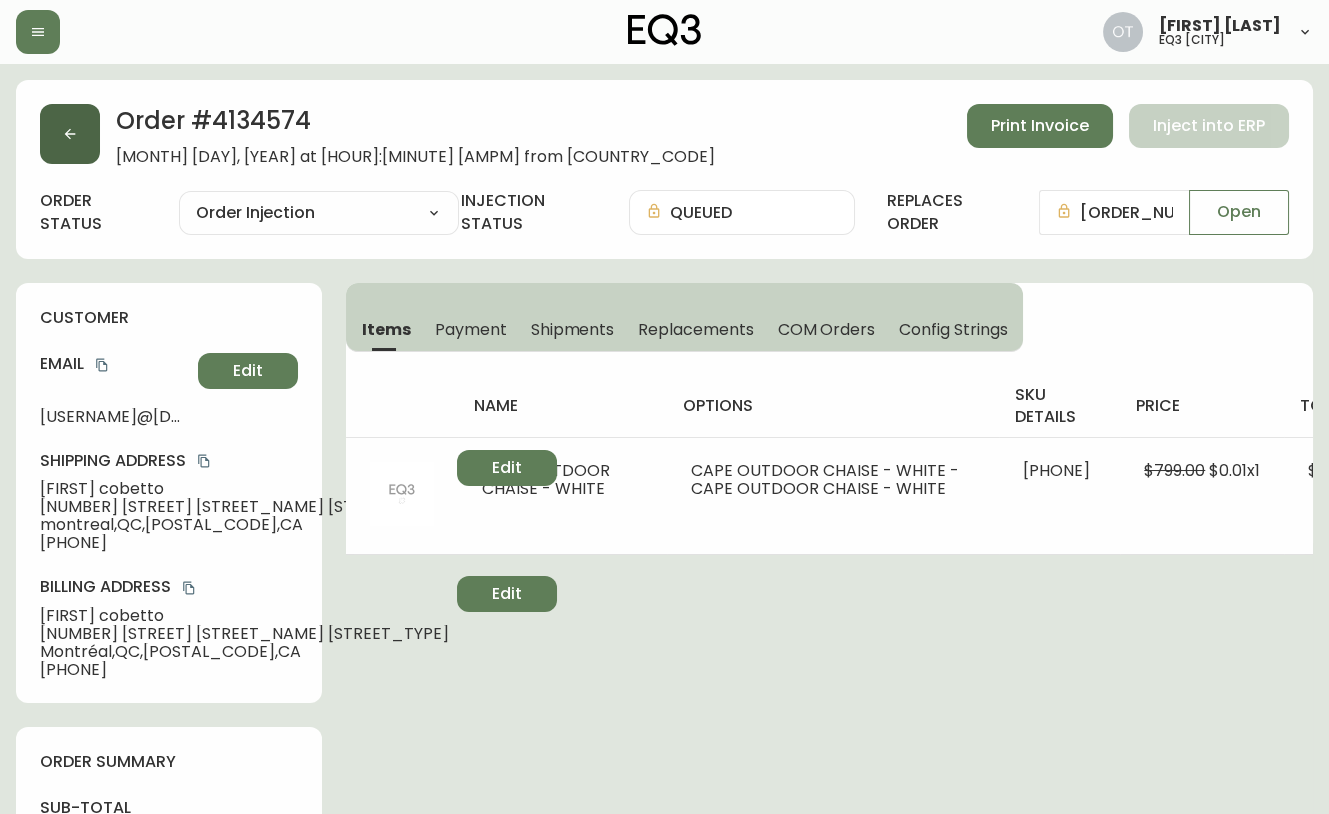click 